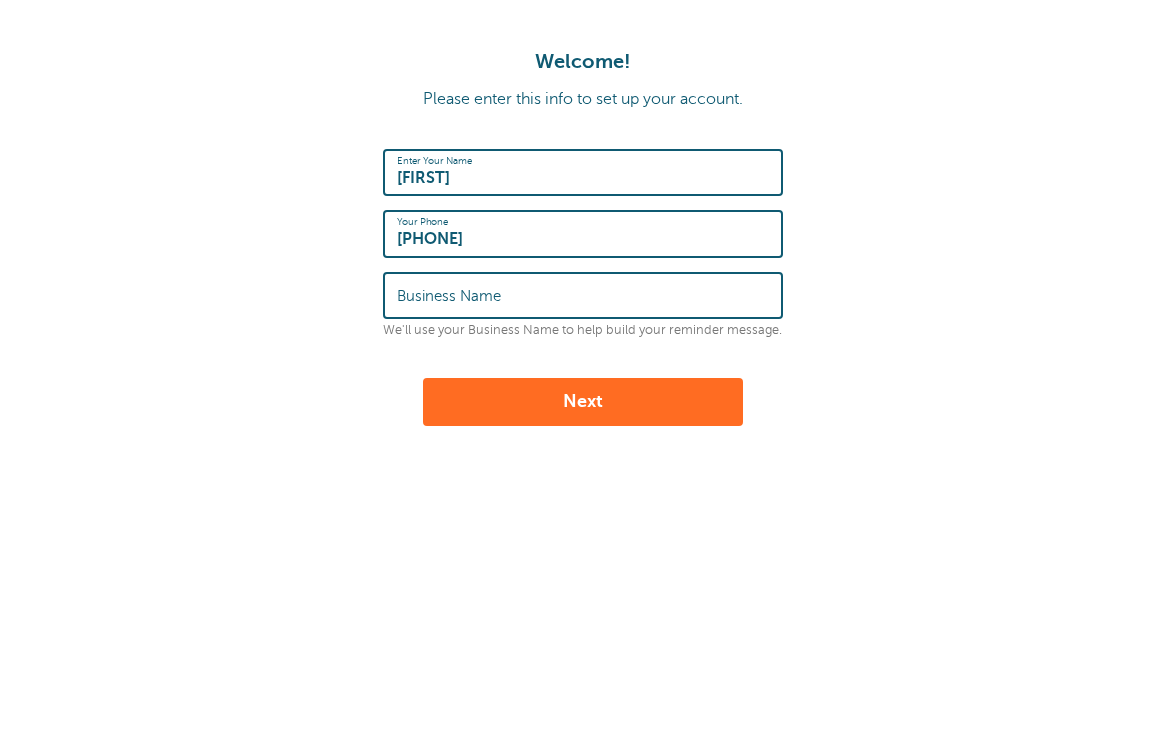 scroll, scrollTop: 0, scrollLeft: 0, axis: both 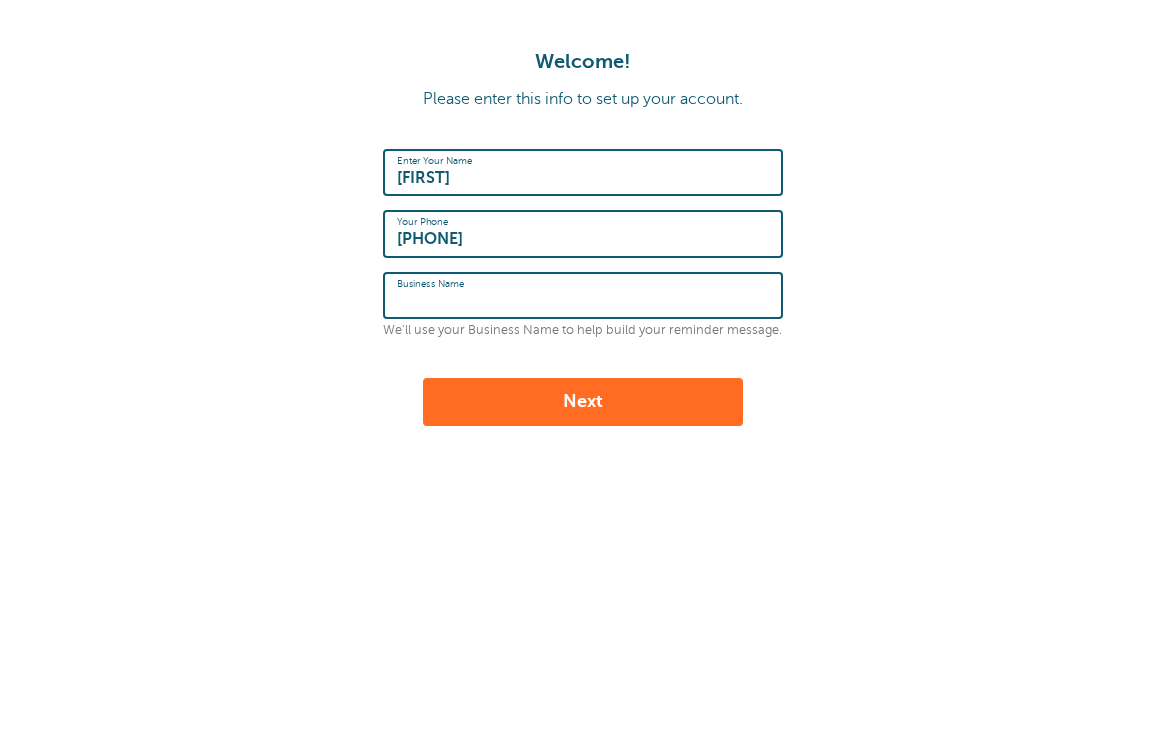 click on "Business Name" at bounding box center [583, 295] 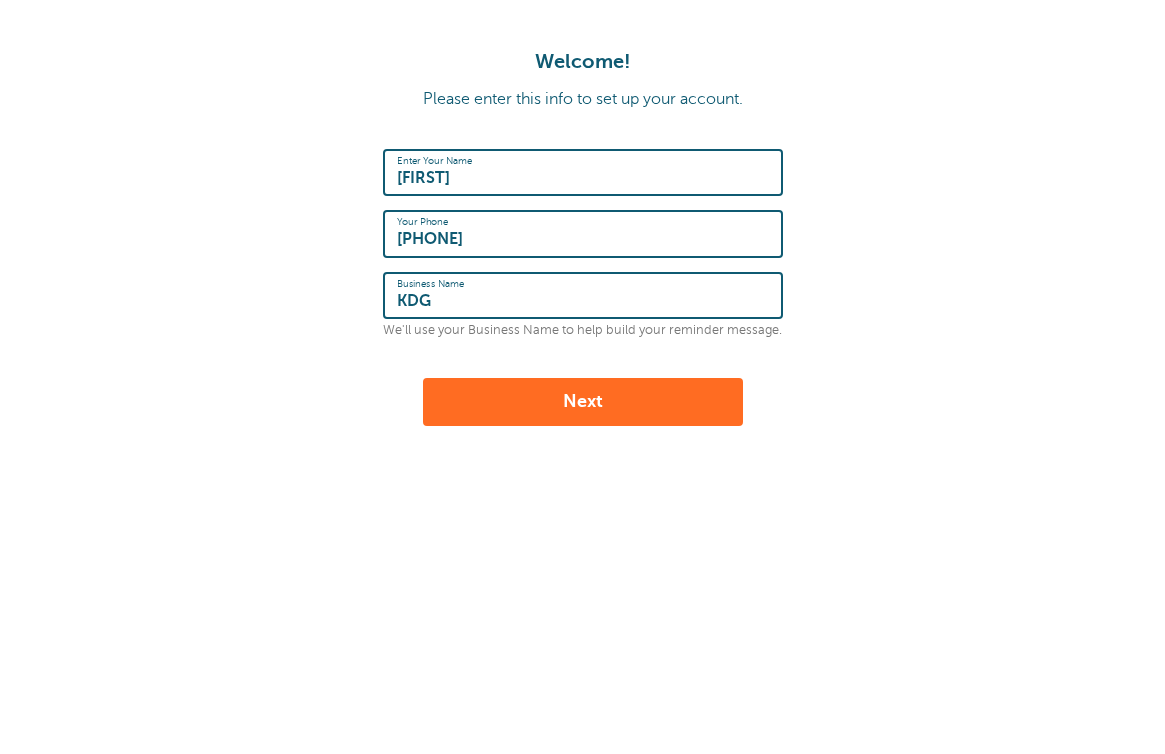 type on "KDG" 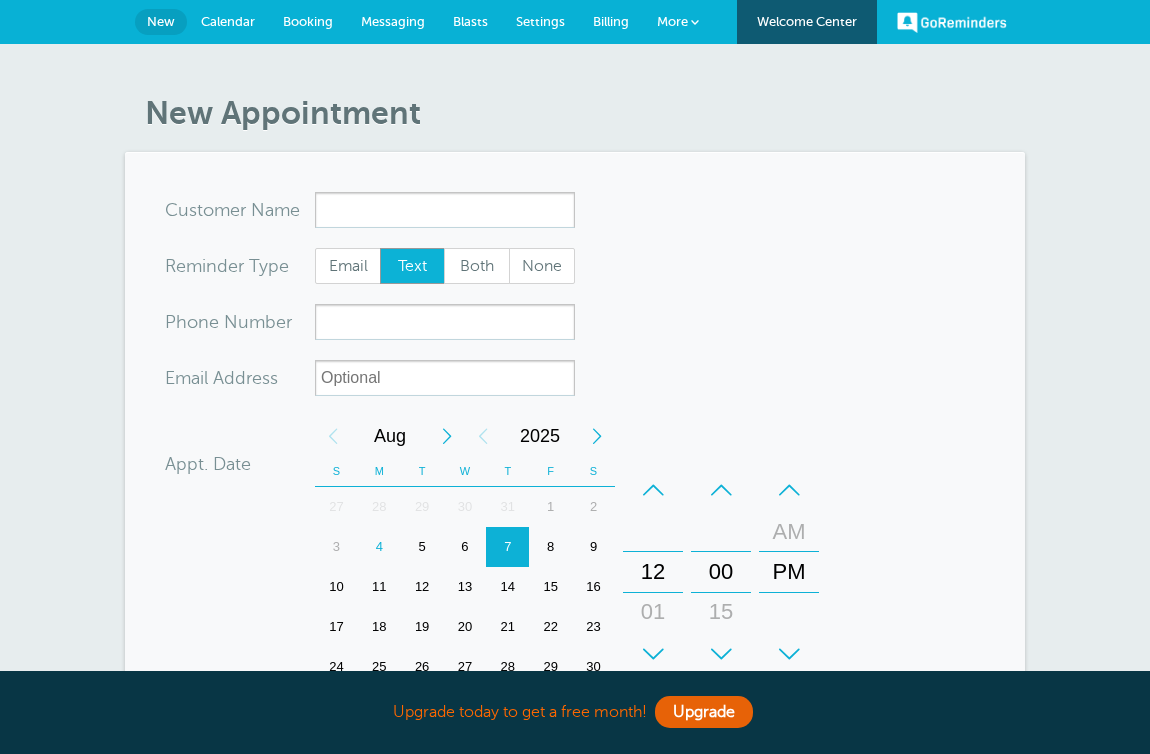scroll, scrollTop: 38, scrollLeft: 0, axis: vertical 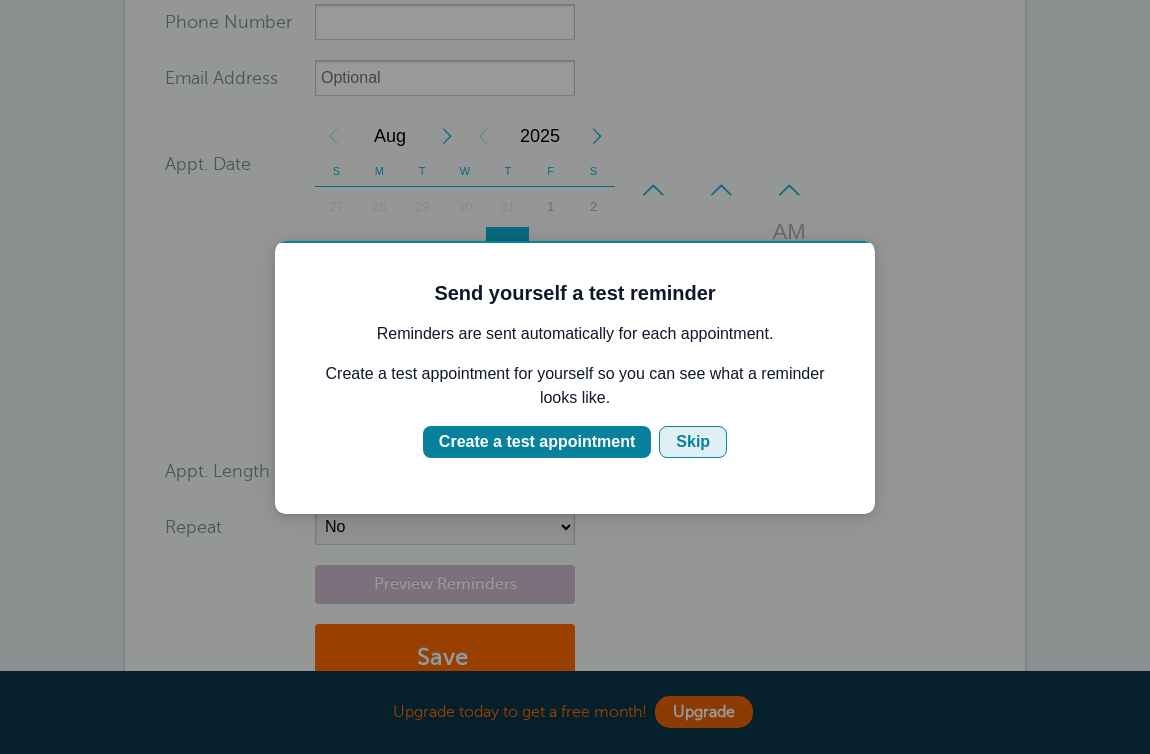 click on "Skip" at bounding box center [693, 442] 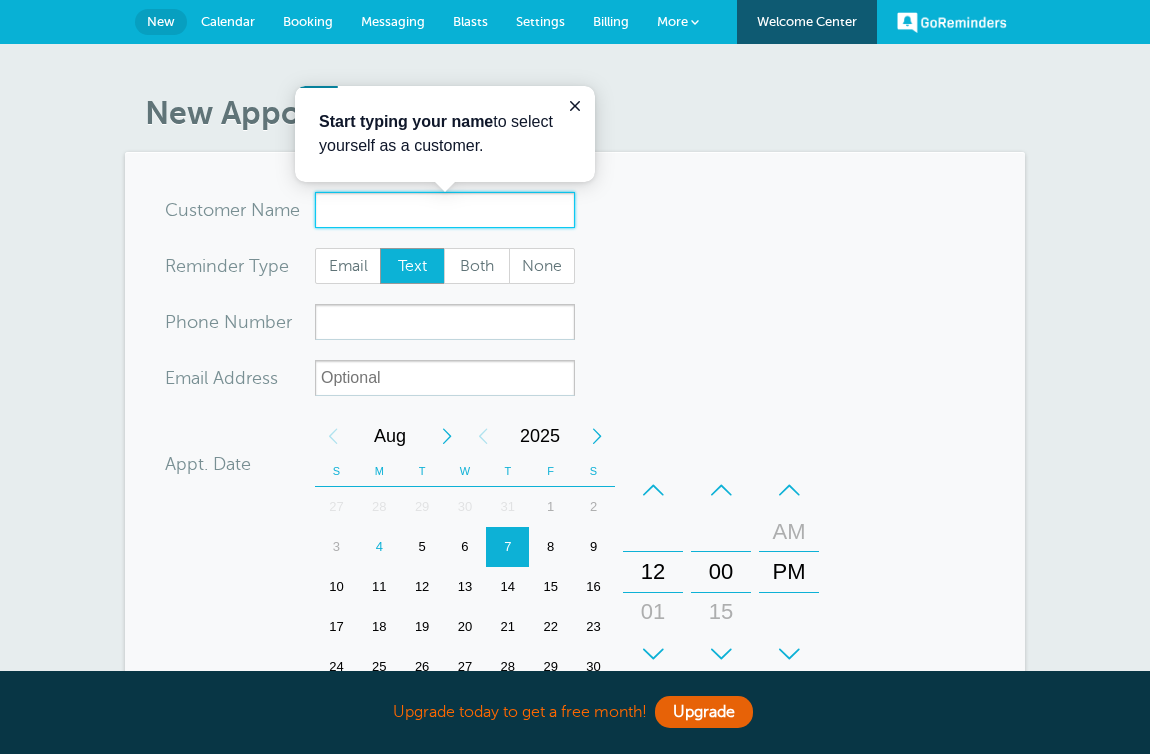 scroll, scrollTop: 0, scrollLeft: 0, axis: both 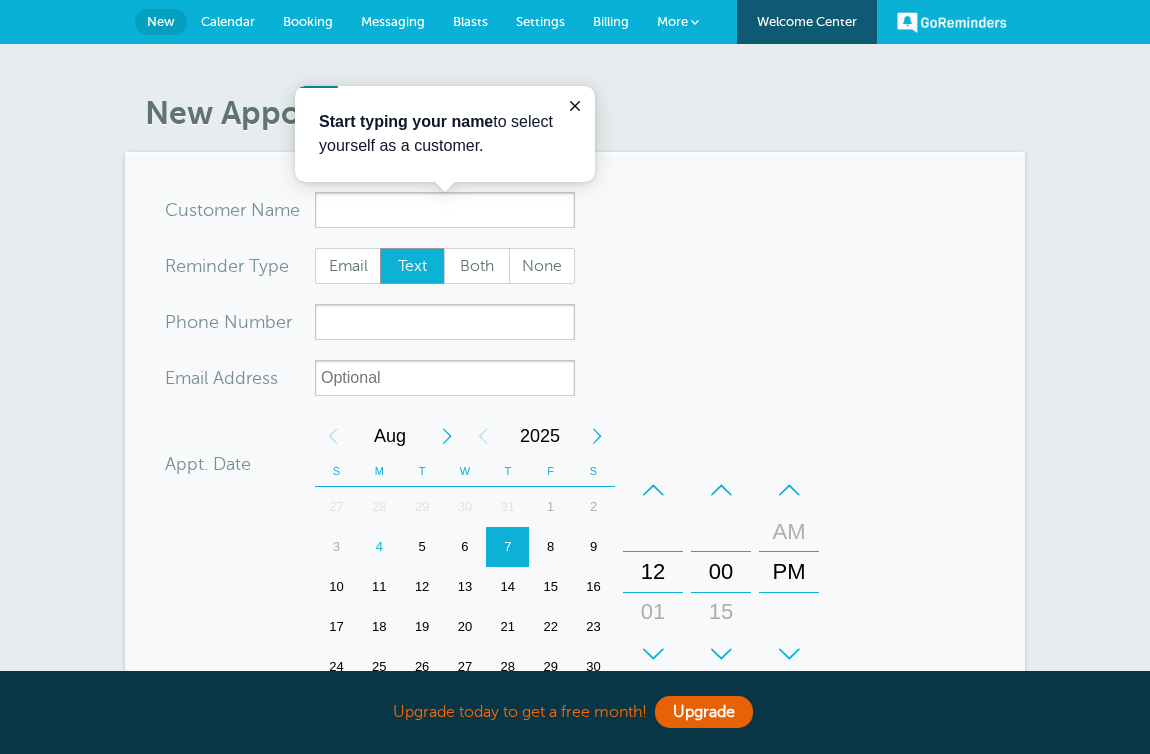 click on "Messaging" at bounding box center [393, 21] 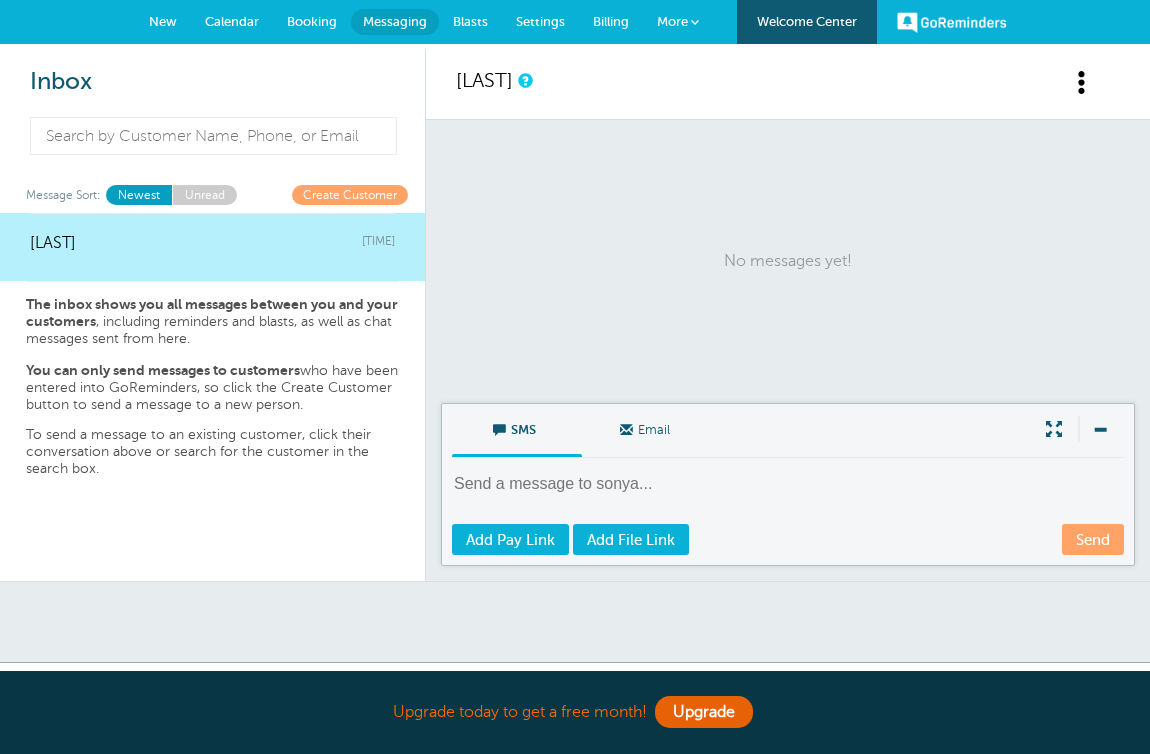 scroll, scrollTop: 0, scrollLeft: 0, axis: both 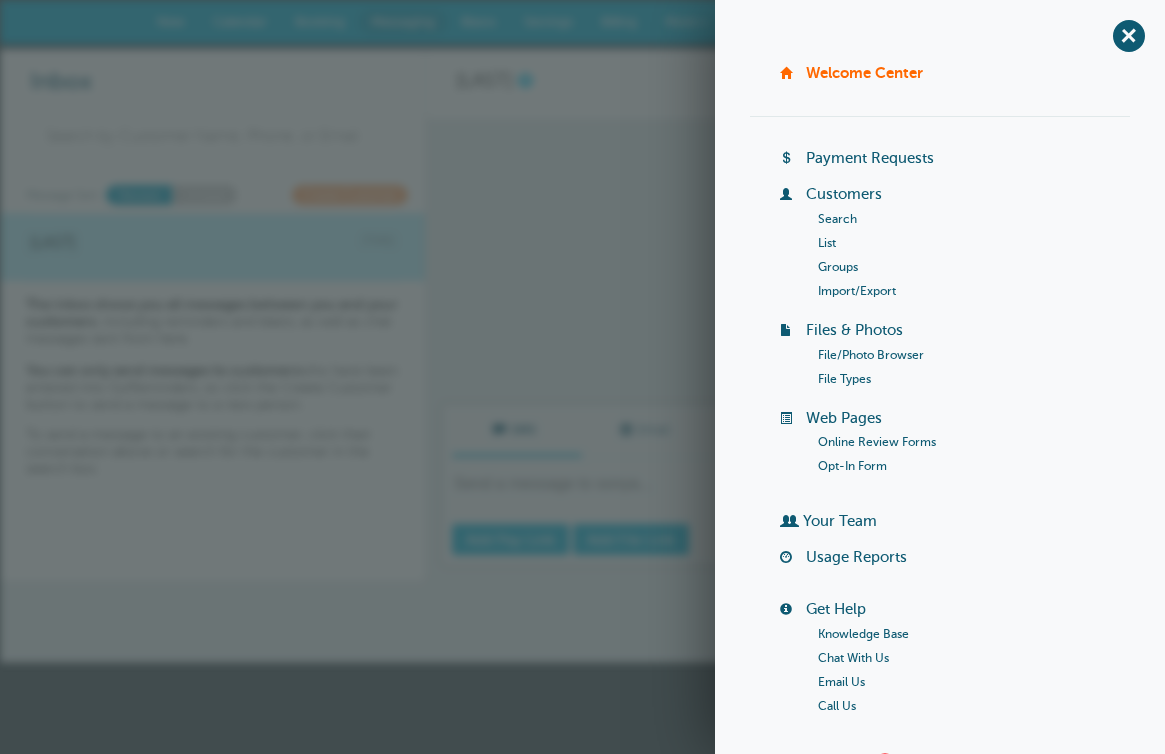 click on "More" at bounding box center [680, 21] 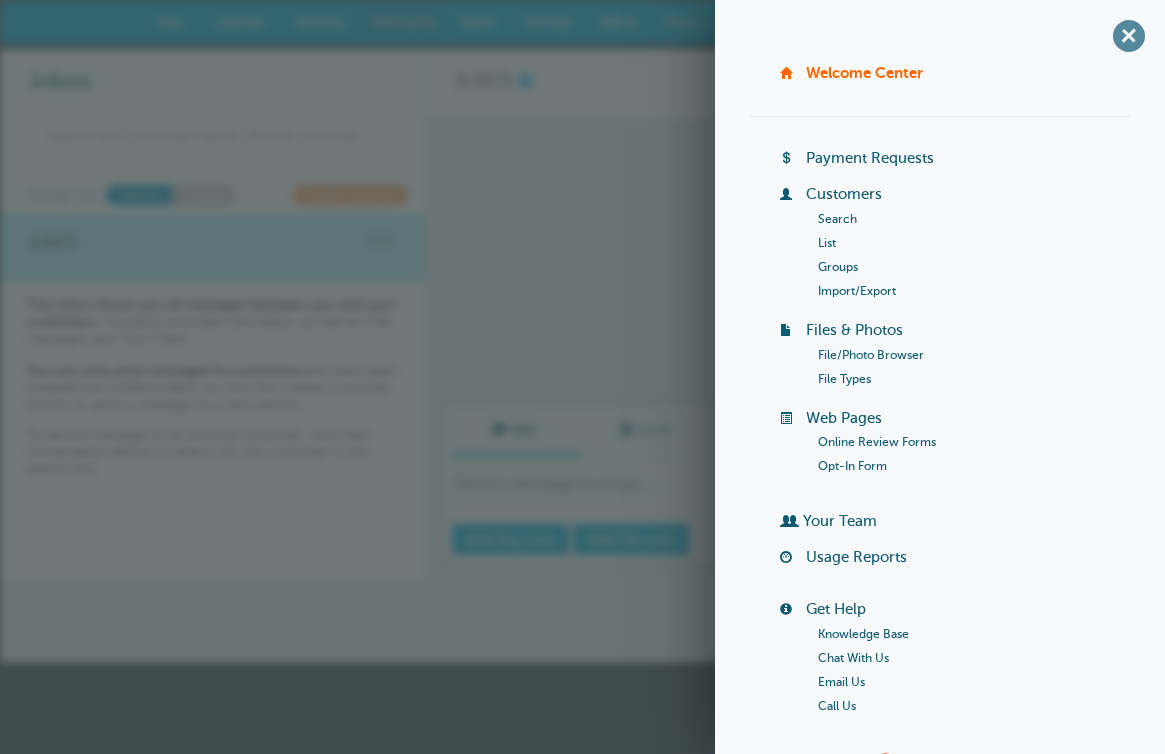 click on "+" at bounding box center [1128, 35] 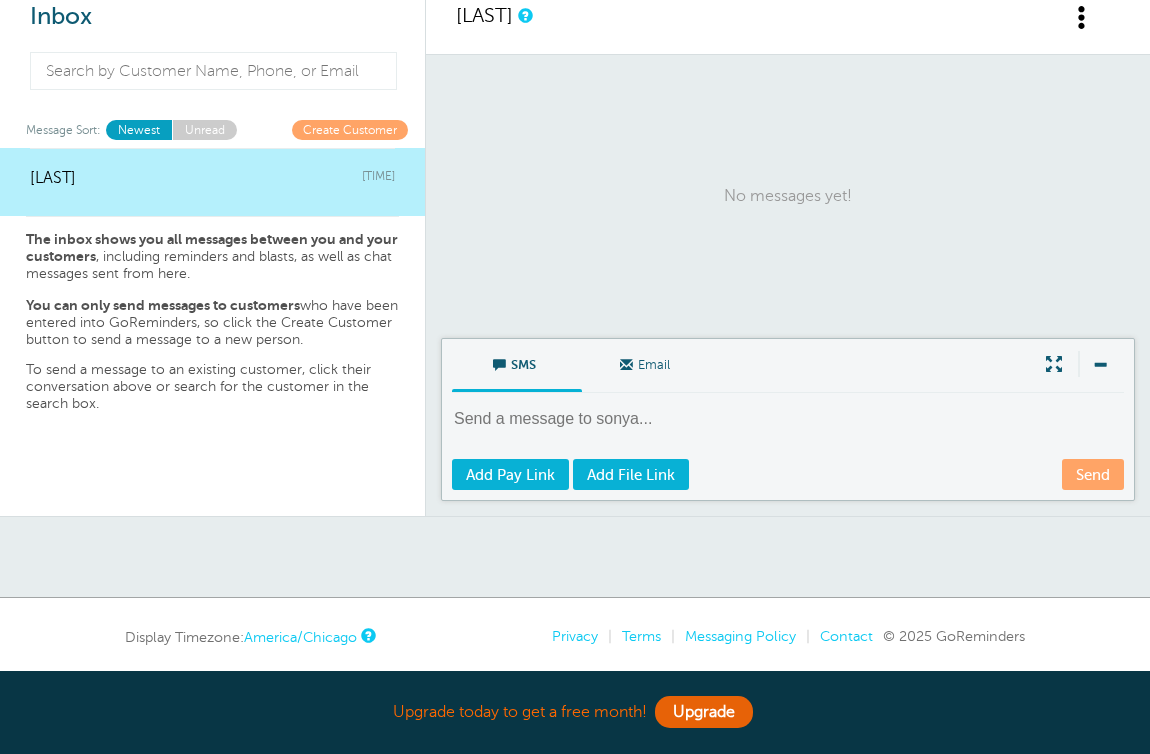 scroll, scrollTop: 0, scrollLeft: 0, axis: both 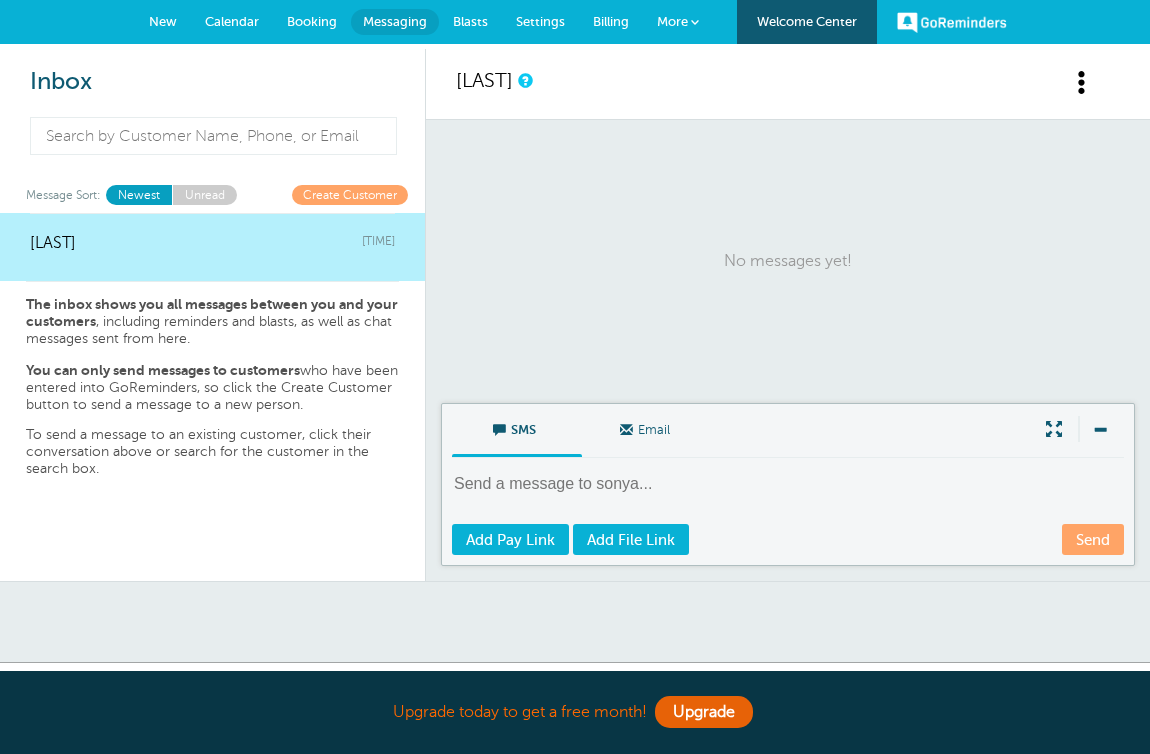 click on "Messaging" at bounding box center (395, 22) 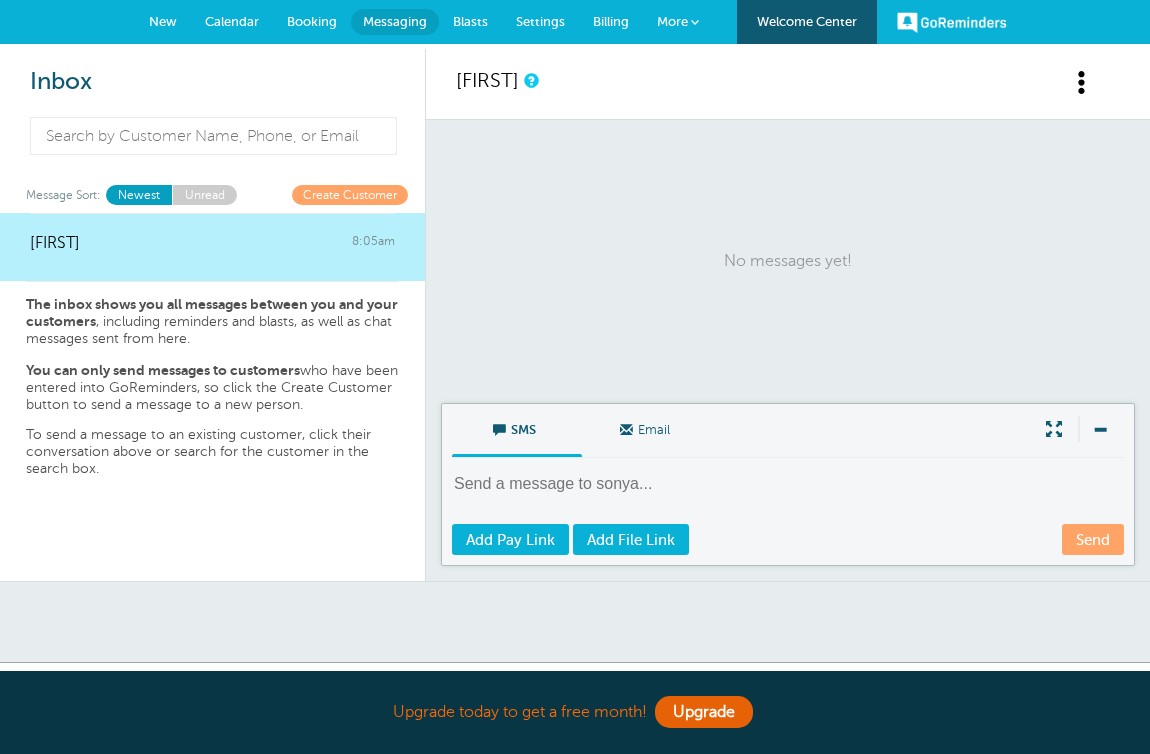 scroll, scrollTop: 0, scrollLeft: 0, axis: both 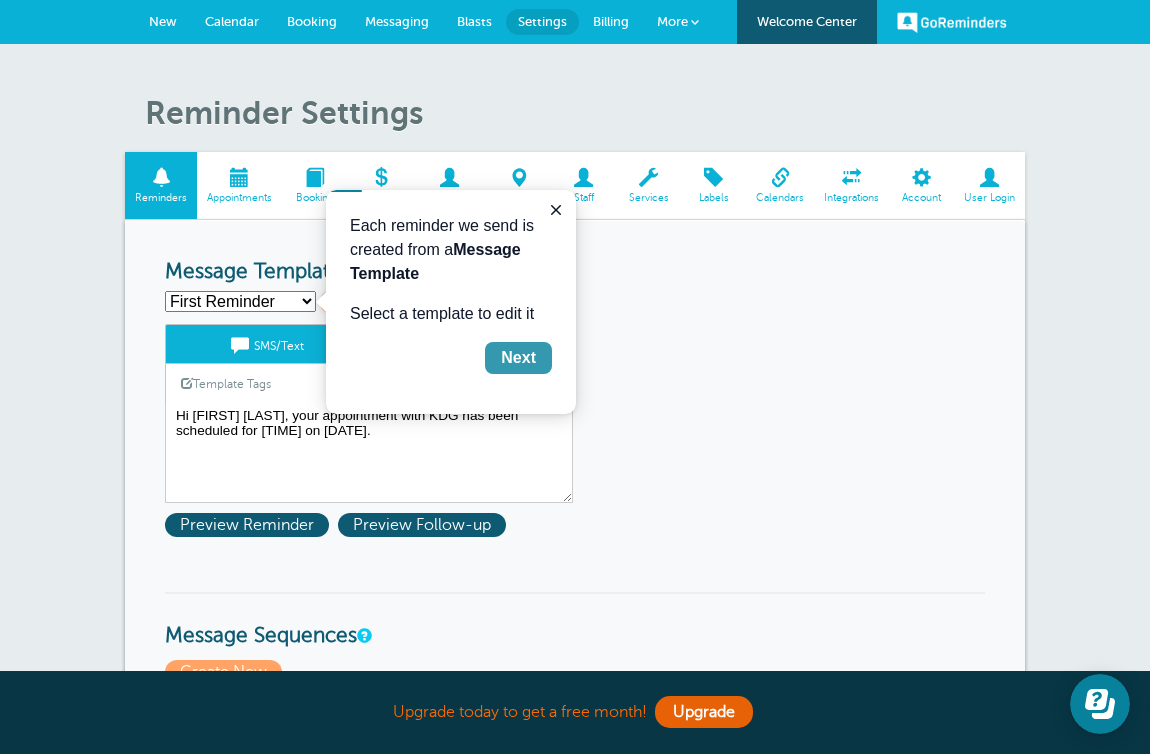 click on "Next" at bounding box center [518, 358] 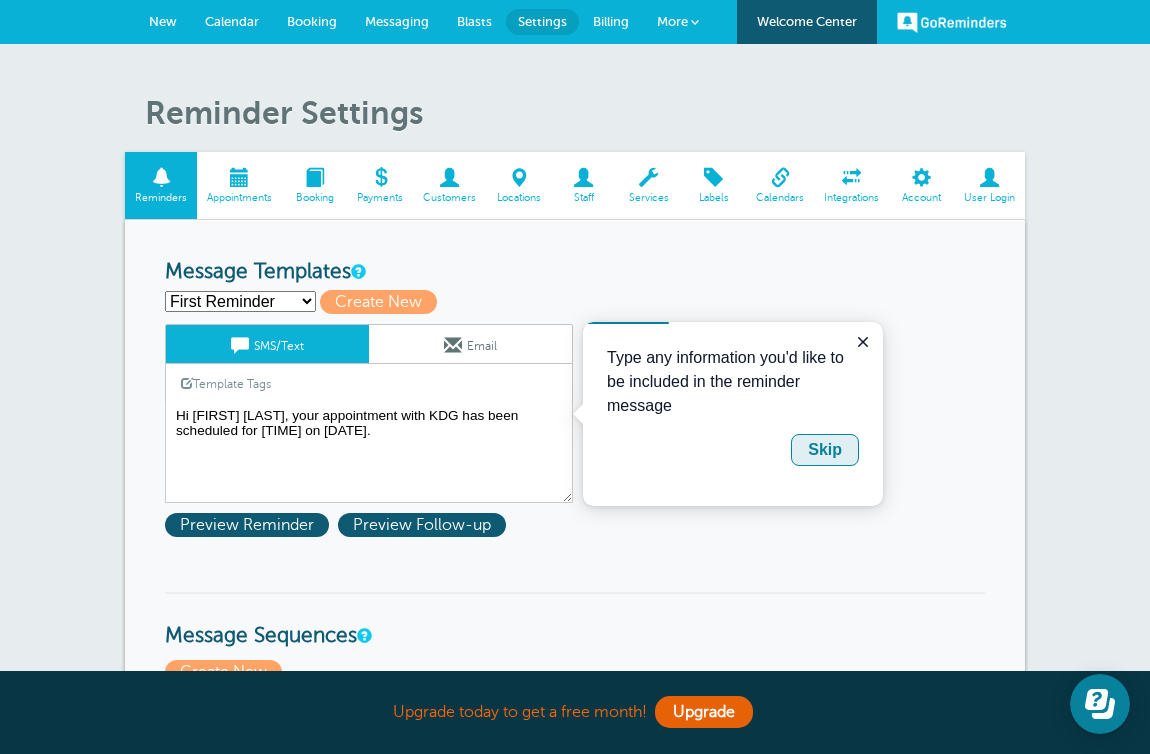 click on "Skip" at bounding box center [825, 450] 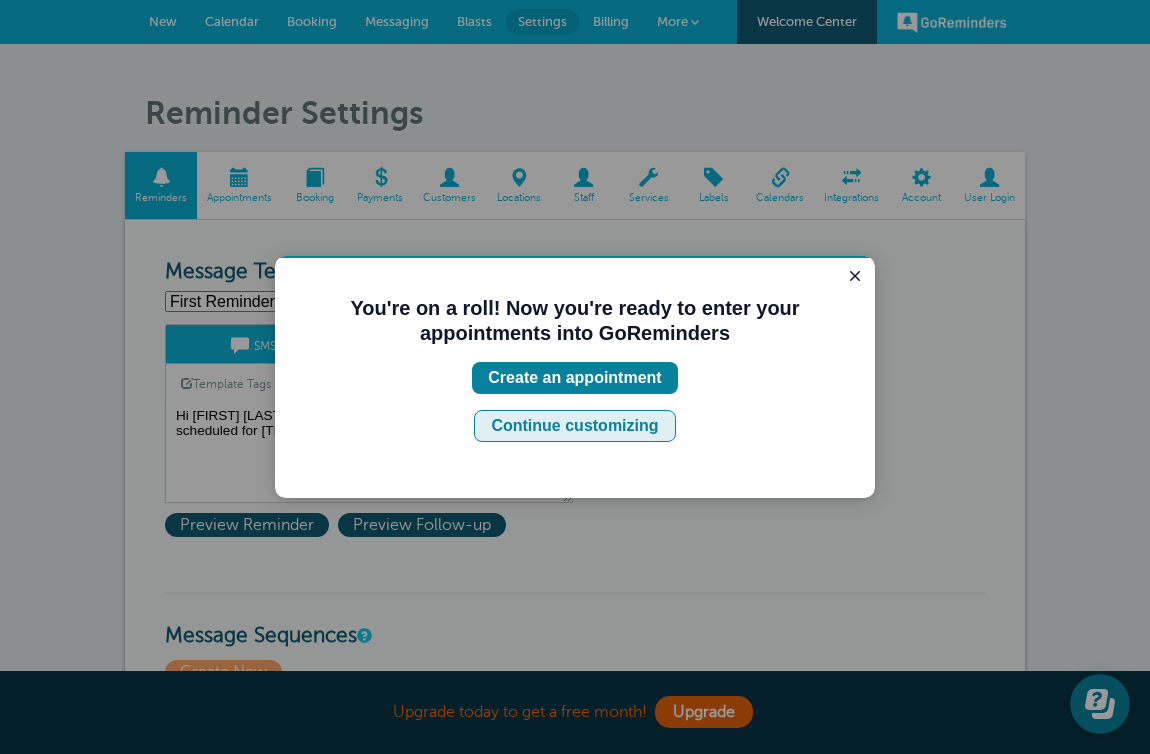 click on "Continue customizing" at bounding box center (574, 426) 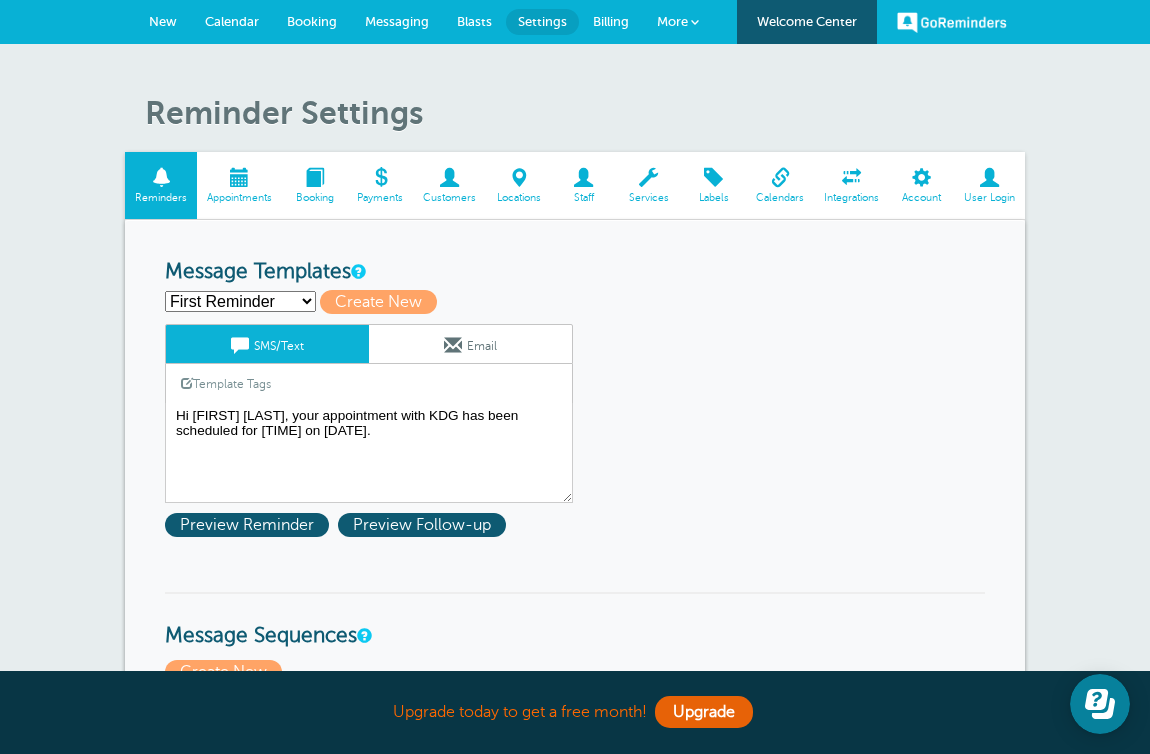 click on "First Reminder
Second Reminder
Third Reminder
Create new..." at bounding box center (240, 301) 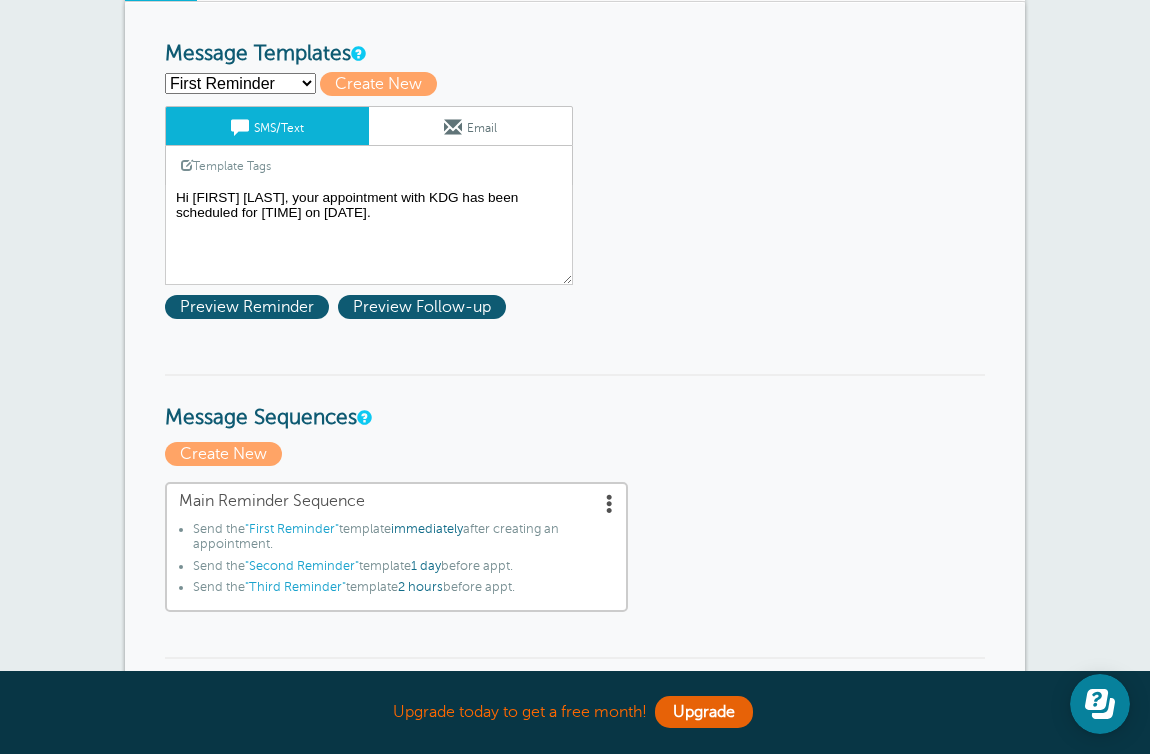 scroll, scrollTop: 132, scrollLeft: 0, axis: vertical 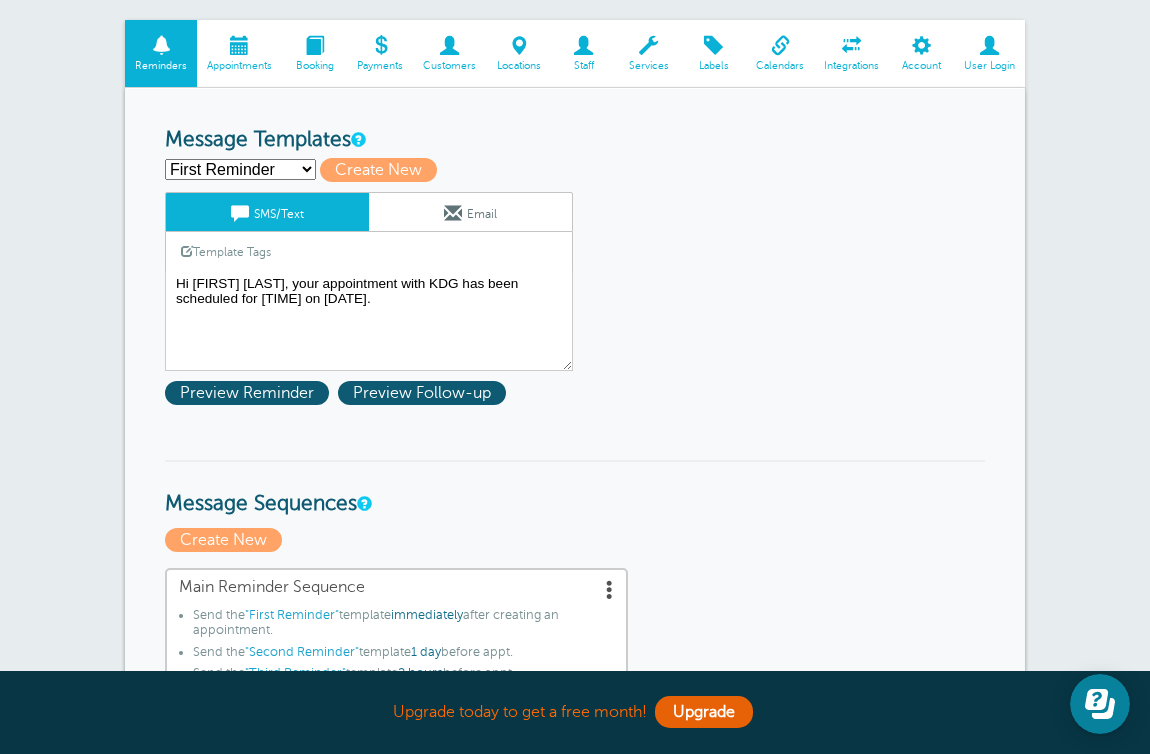 click on "First Reminder
Second Reminder
Third Reminder
Create new..." at bounding box center [240, 169] 